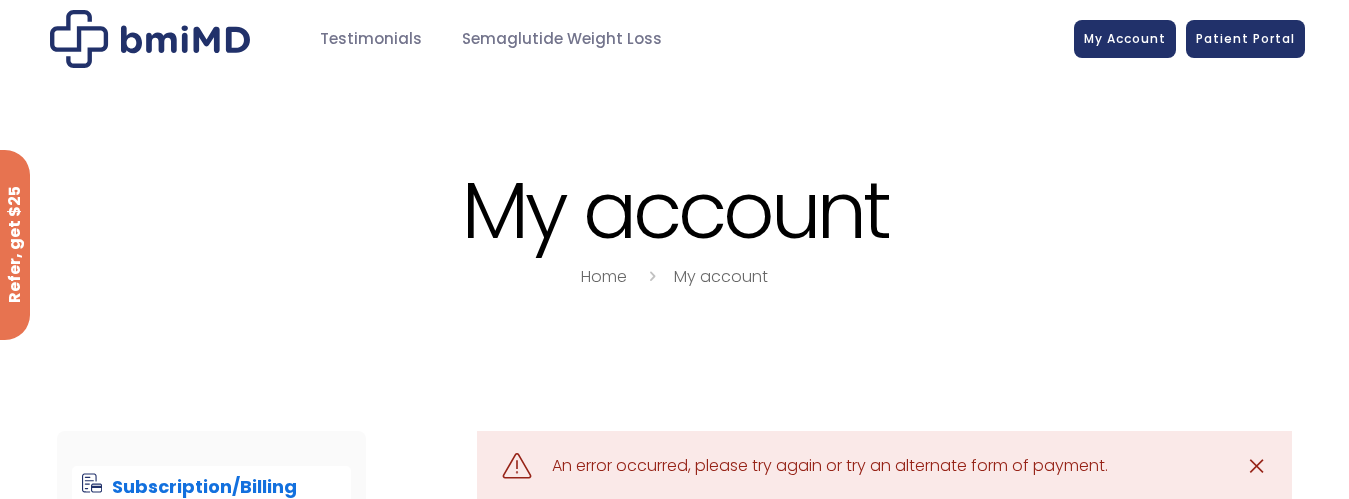 scroll, scrollTop: 0, scrollLeft: 0, axis: both 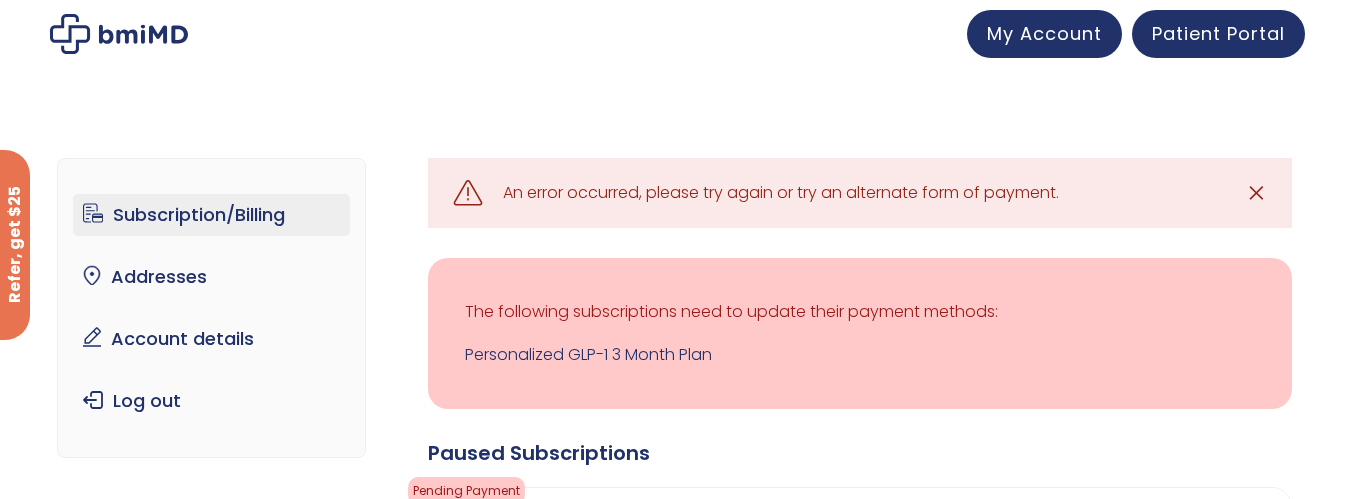 click on "✕" at bounding box center (1256, 193) 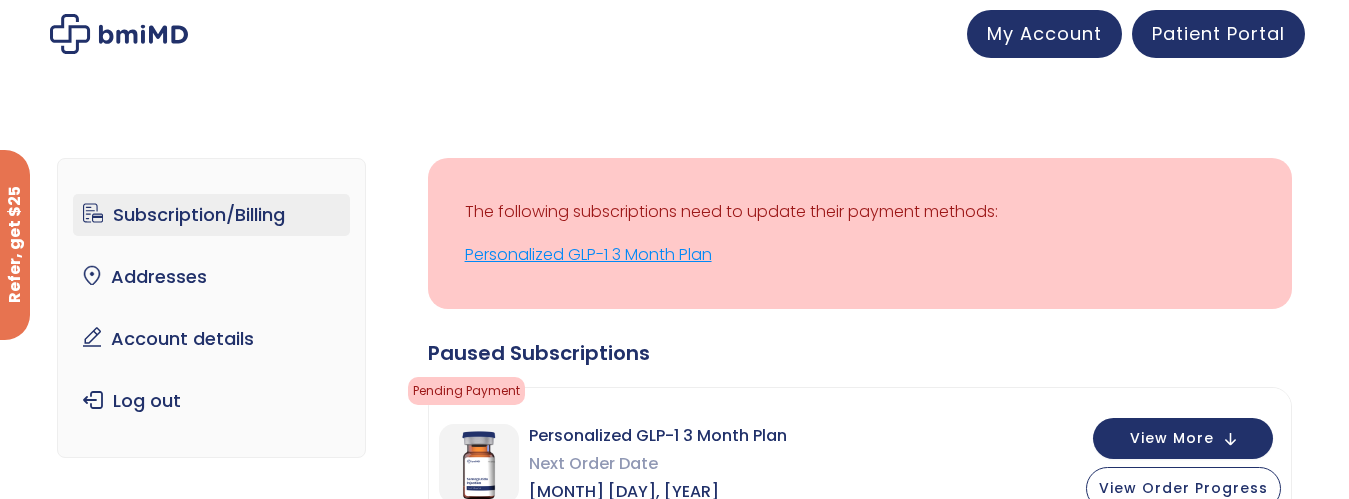 click on "Personalized GLP-1 3 Month Plan" at bounding box center (860, 255) 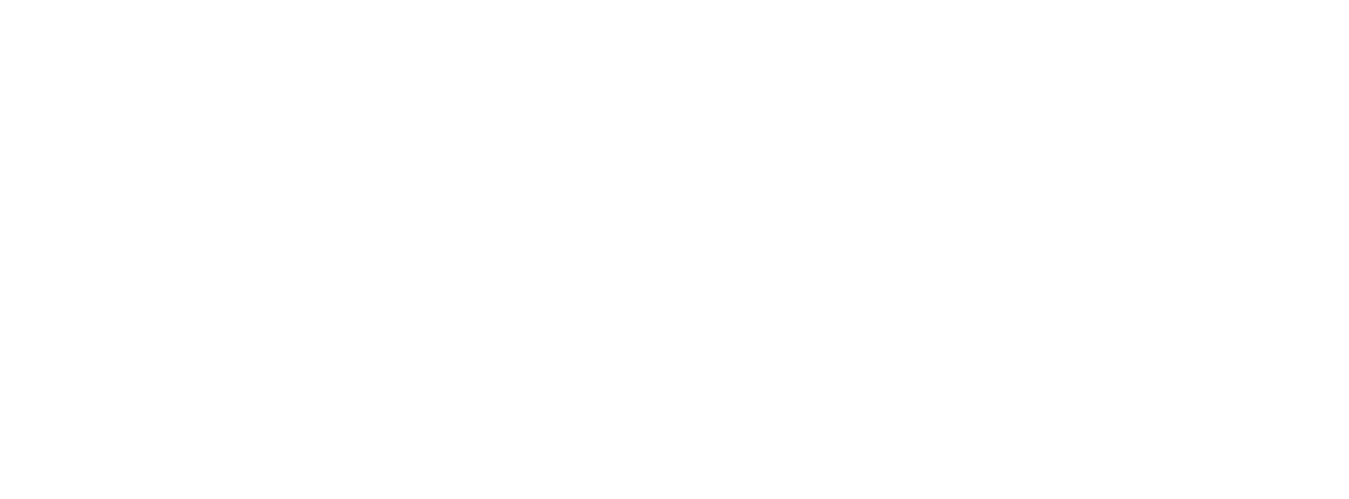 scroll, scrollTop: 0, scrollLeft: 0, axis: both 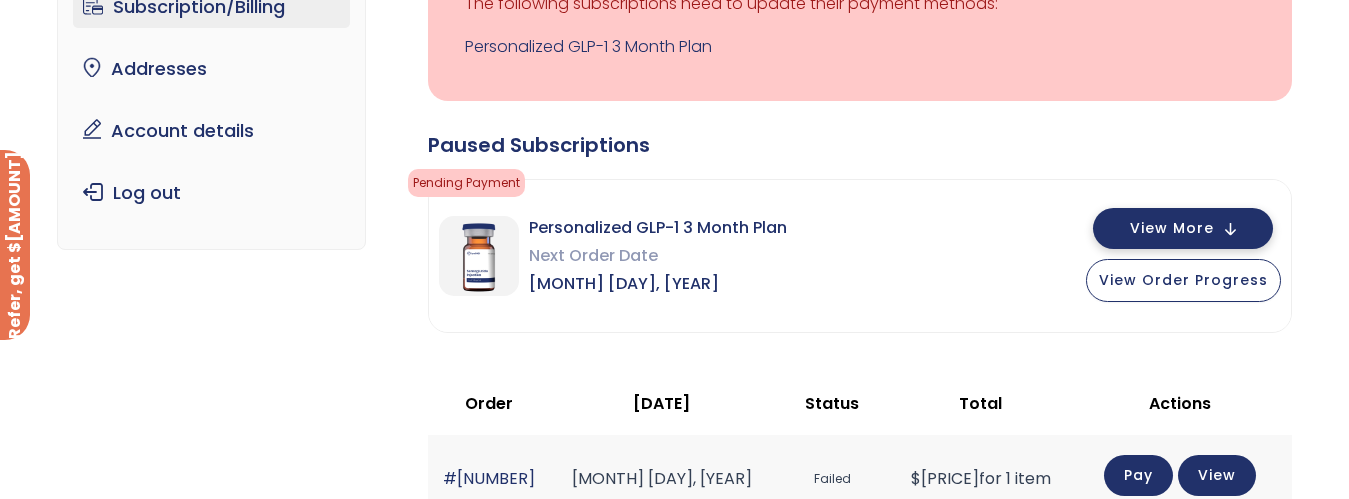 click on "View More" at bounding box center (1172, 228) 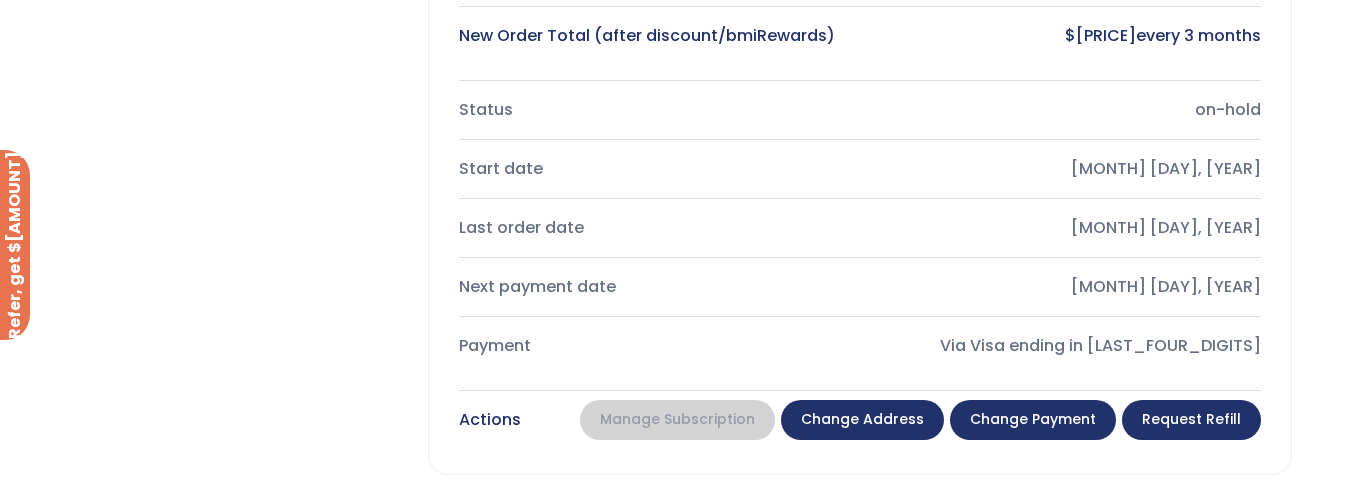 scroll, scrollTop: 808, scrollLeft: 0, axis: vertical 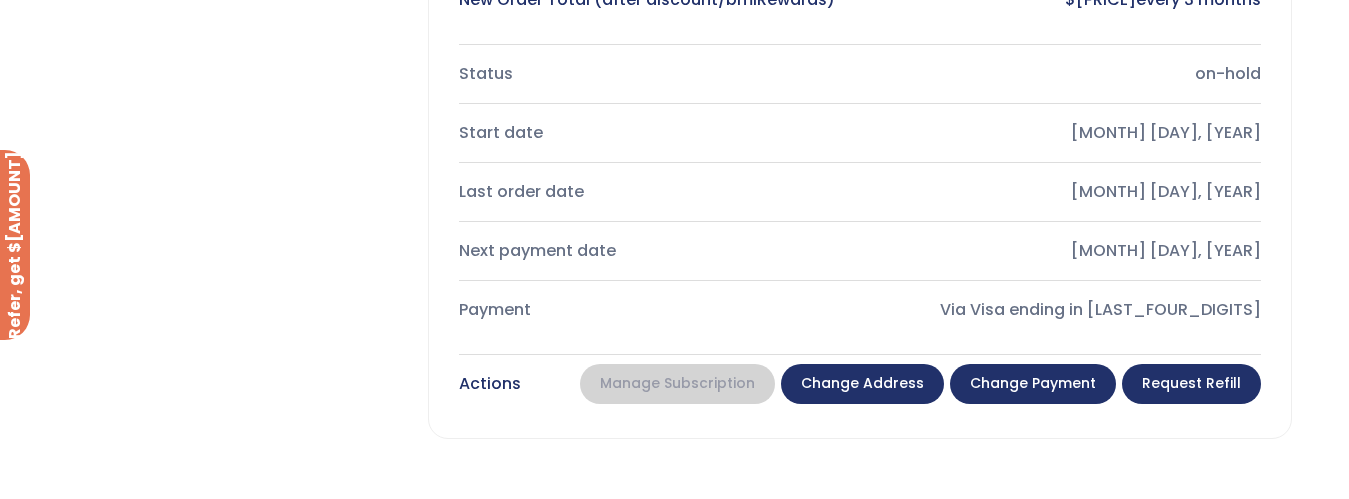 click on "Change payment" at bounding box center (1033, 384) 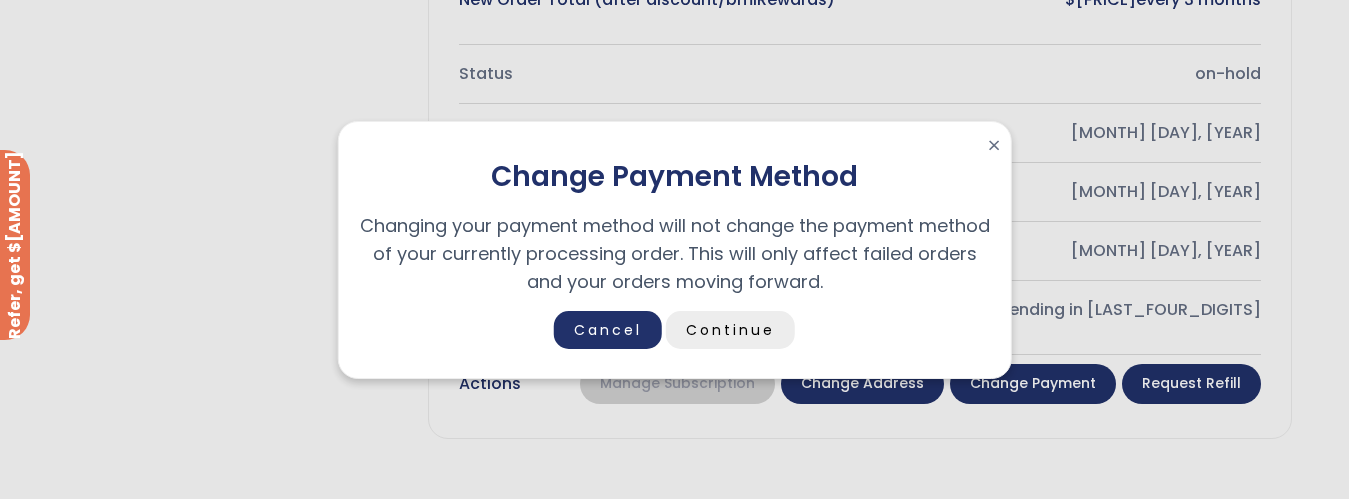 click on "Continue" at bounding box center [730, 330] 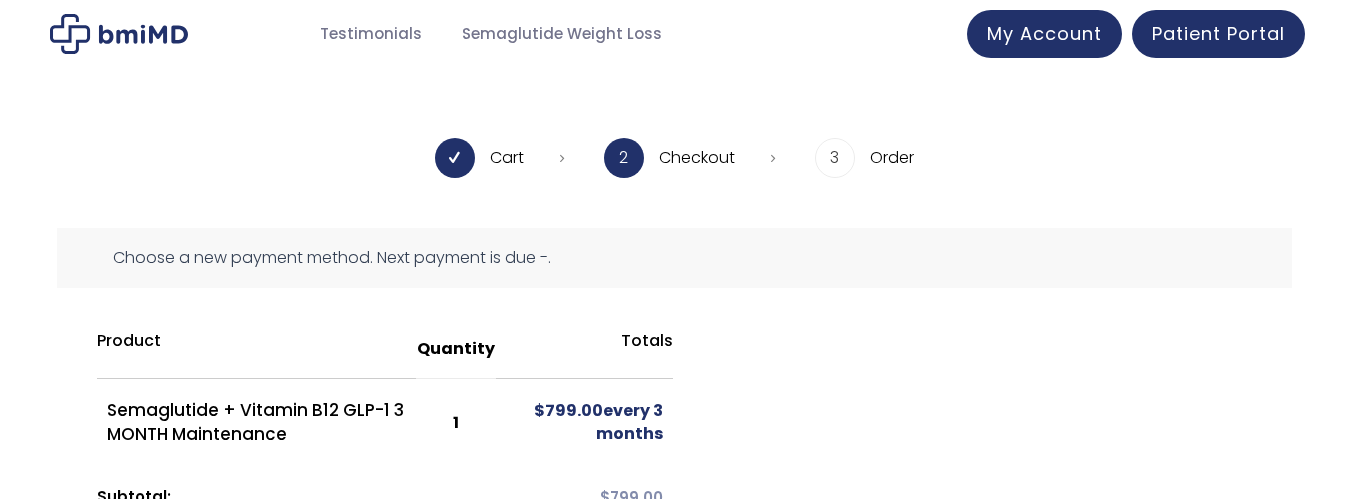 scroll, scrollTop: 0, scrollLeft: 0, axis: both 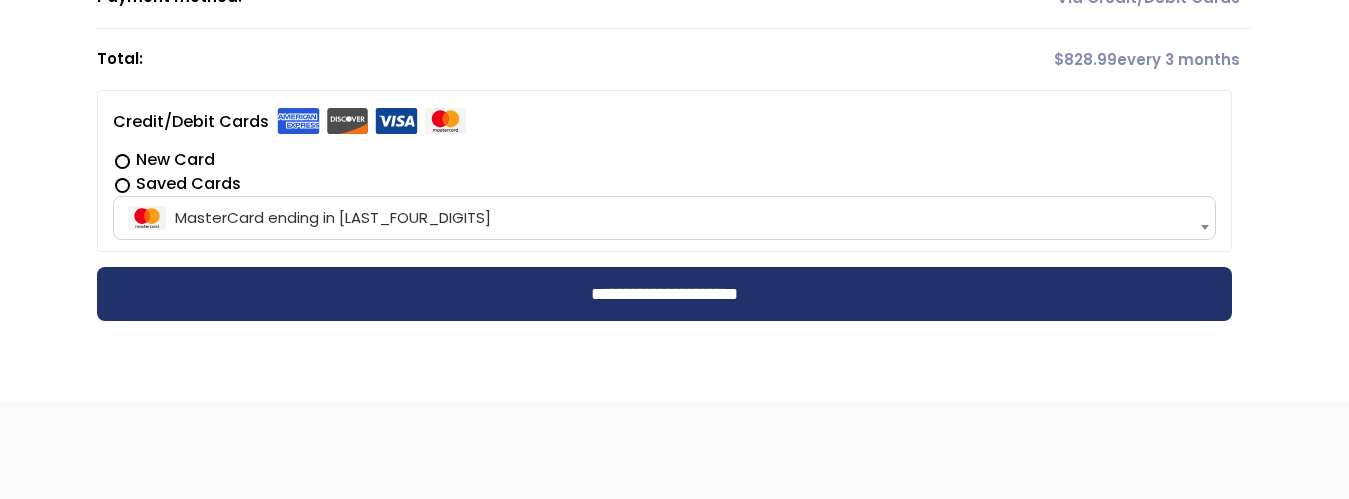 click on "New Card" at bounding box center [664, 160] 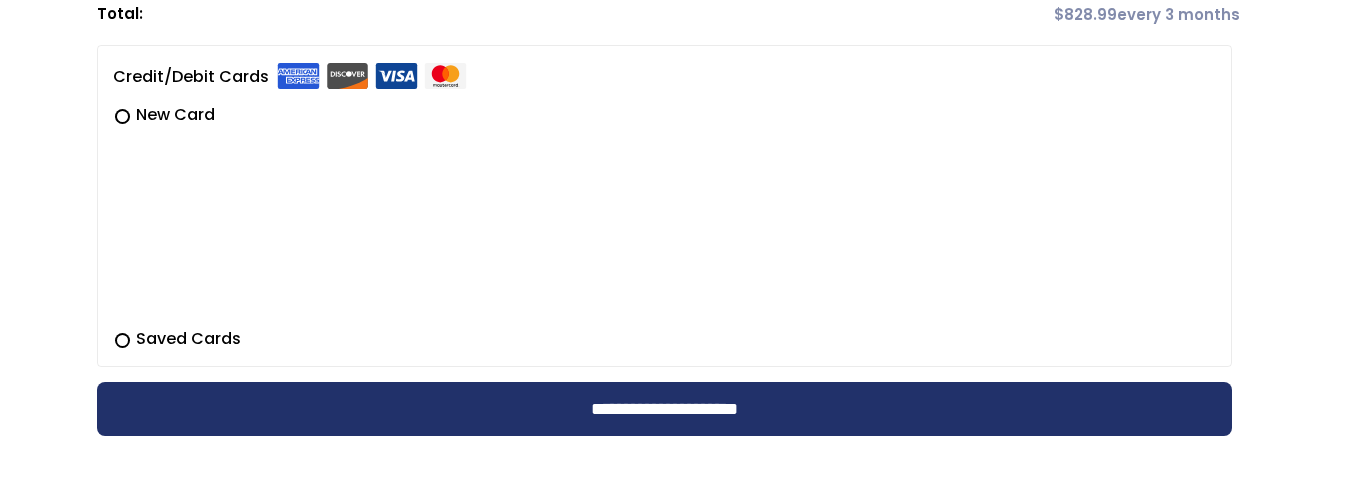 scroll, scrollTop: 600, scrollLeft: 0, axis: vertical 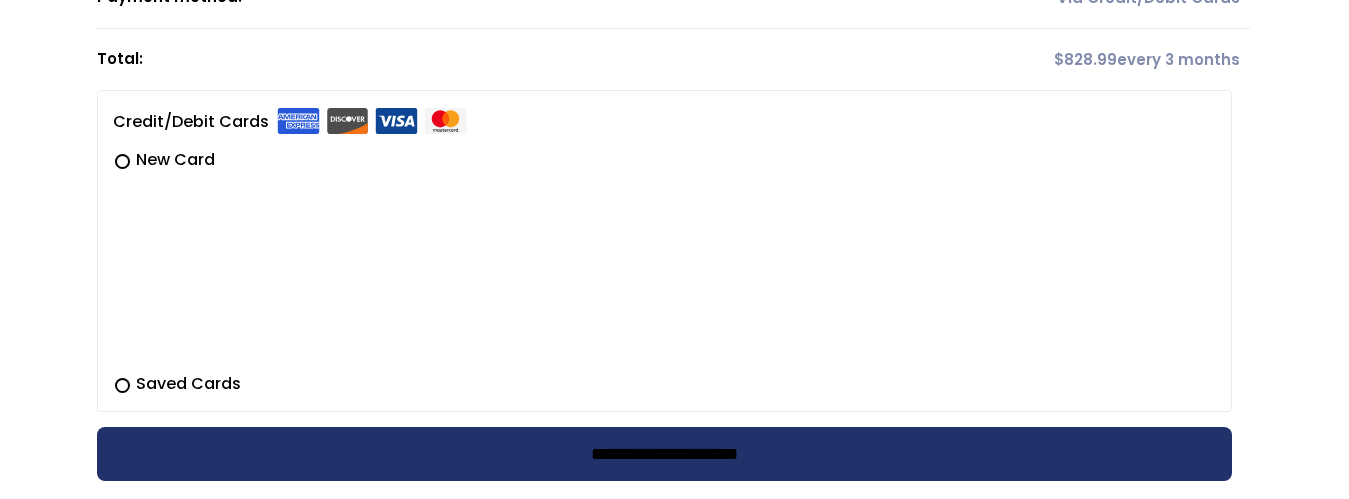click on "**********" at bounding box center [664, 454] 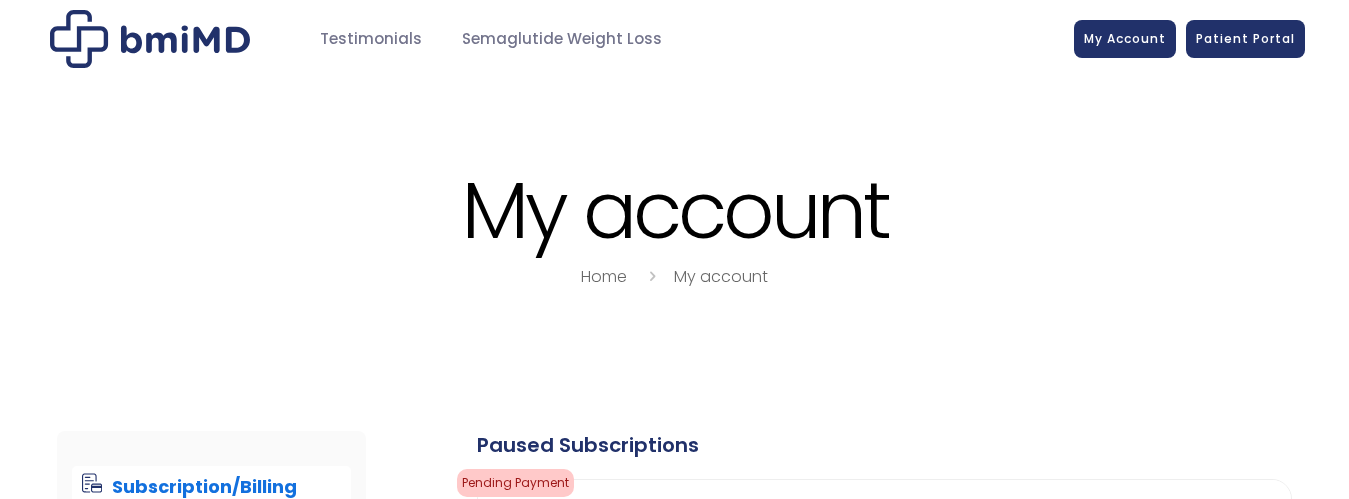 scroll, scrollTop: 0, scrollLeft: 0, axis: both 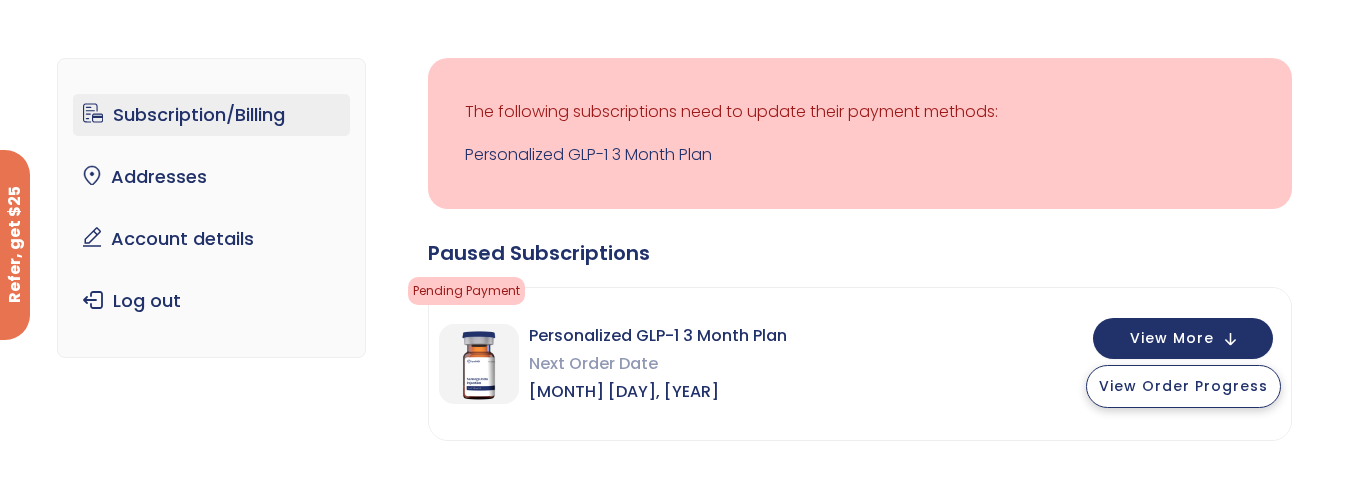 click on "View Order Progress" at bounding box center (1183, 386) 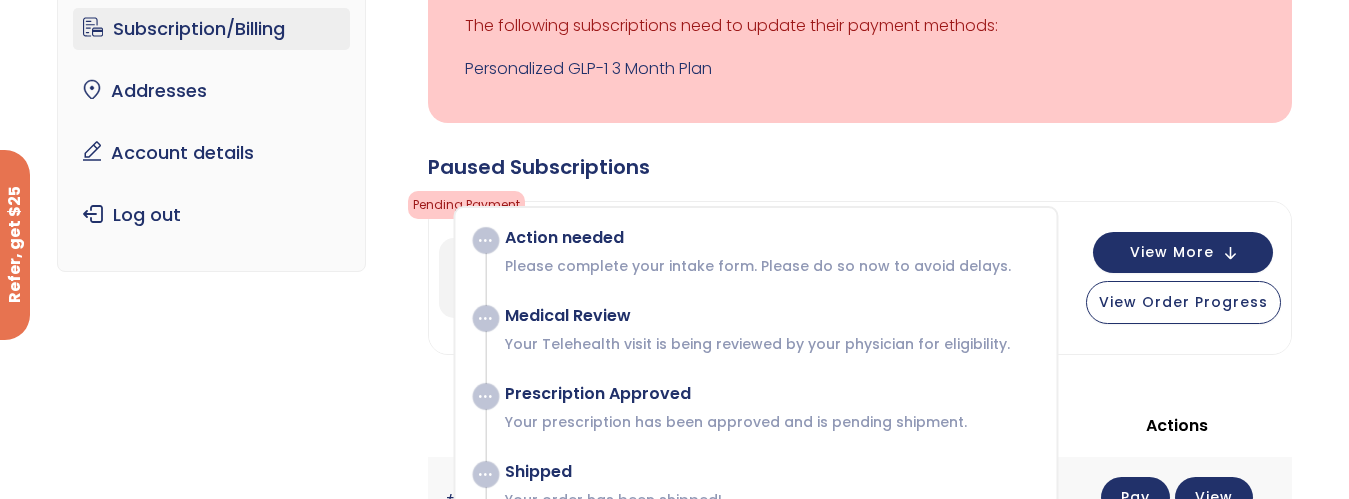 scroll, scrollTop: 0, scrollLeft: 0, axis: both 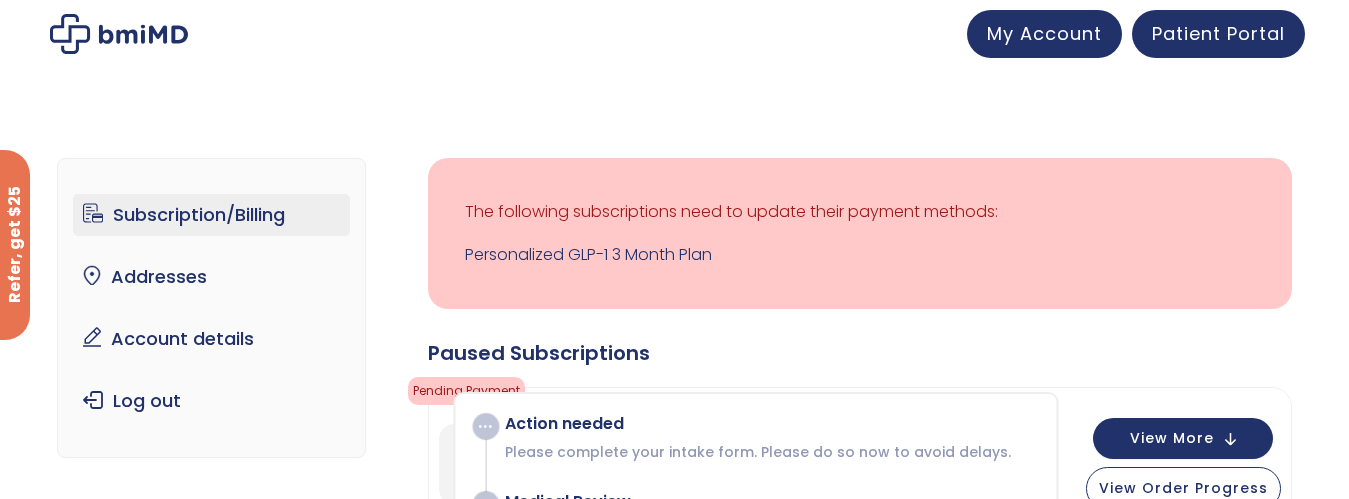 click on "Subscription/Billing" at bounding box center [211, 215] 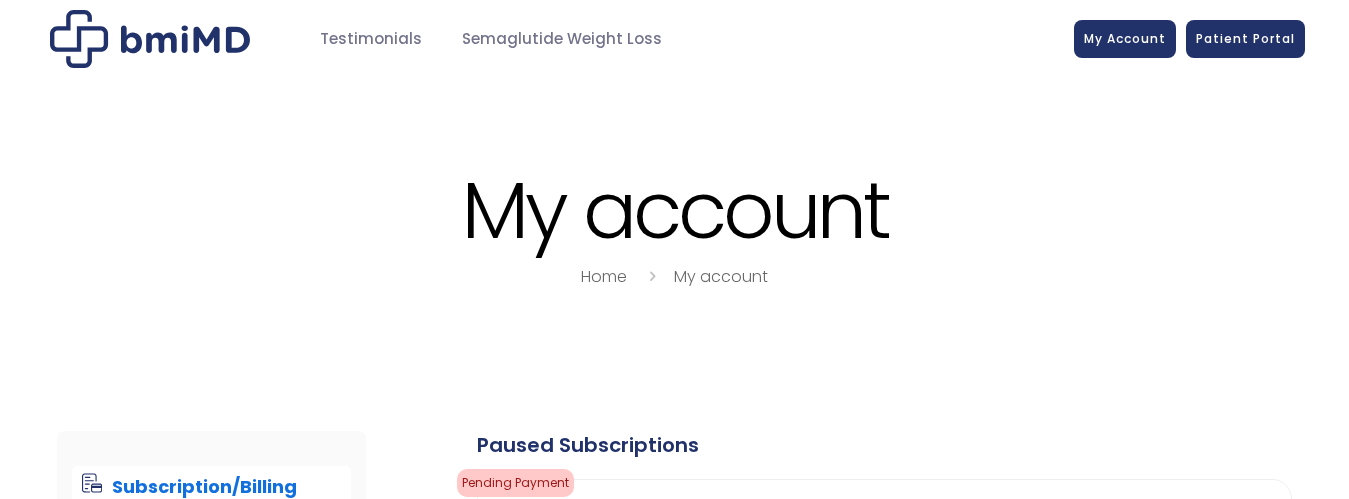 scroll, scrollTop: 0, scrollLeft: 0, axis: both 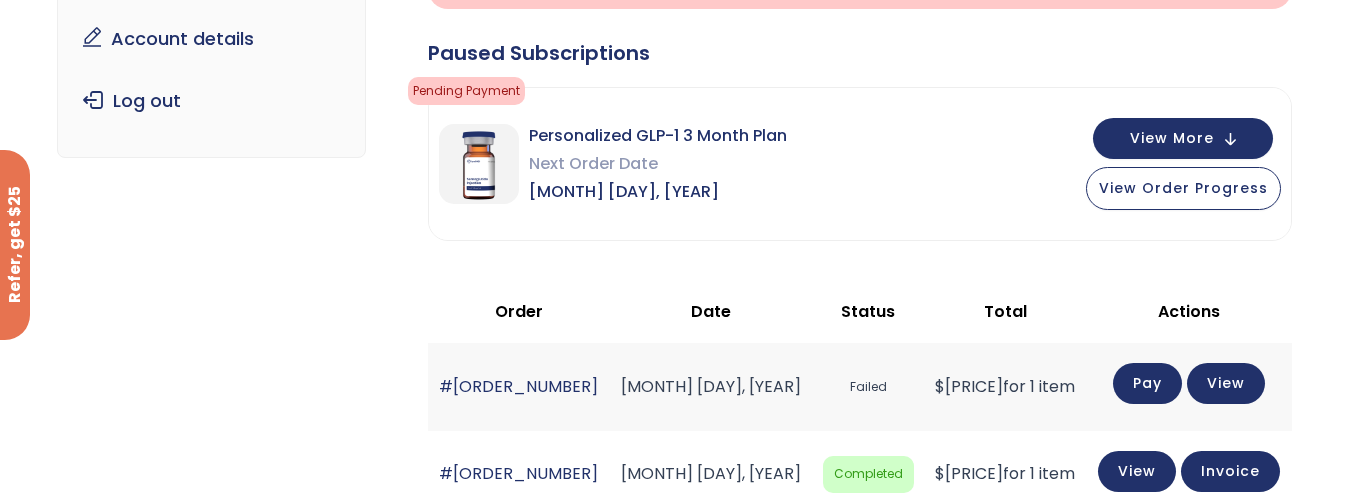 click on "Personalized GLP-1 3 Month Plan
Next Order Date
Jun 09, 2025
View More
View Order Progress" at bounding box center (860, 164) 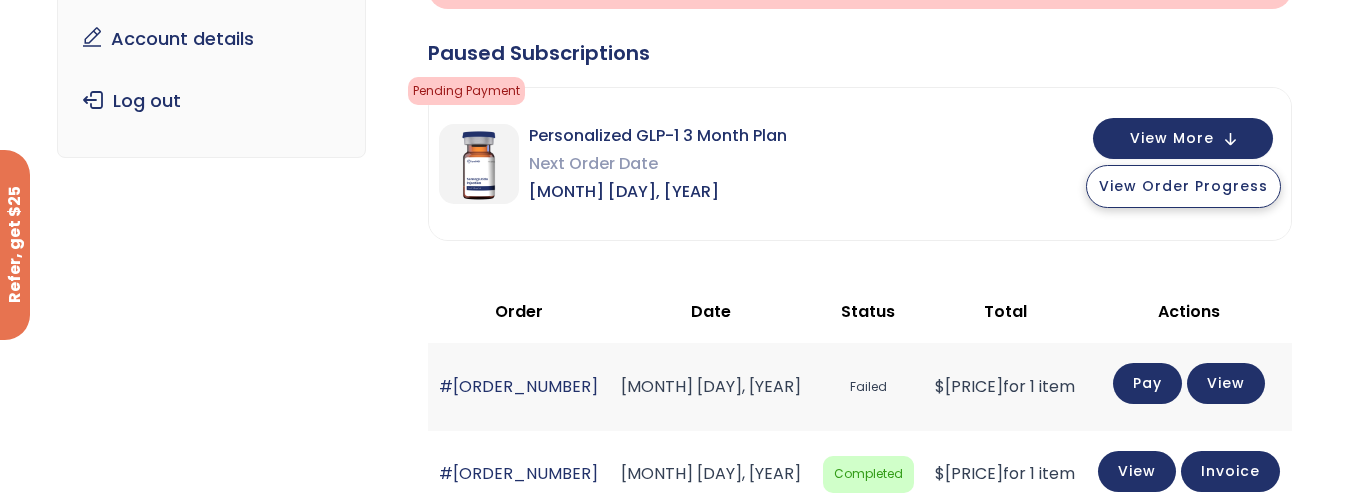 click on "View Order Progress" at bounding box center [1183, 186] 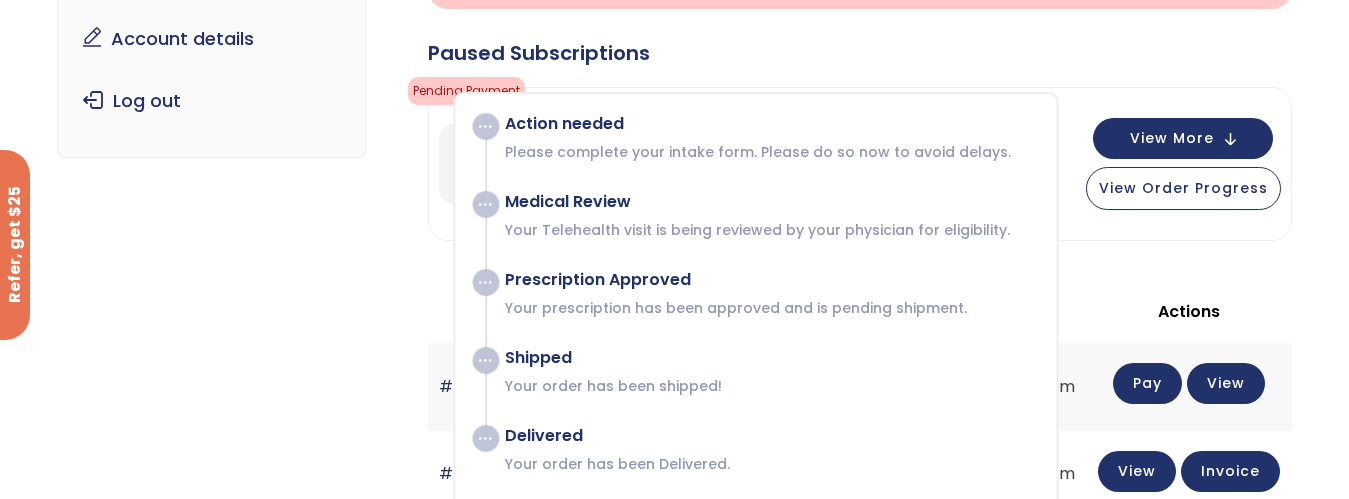 click on "Action needed" at bounding box center (770, 124) 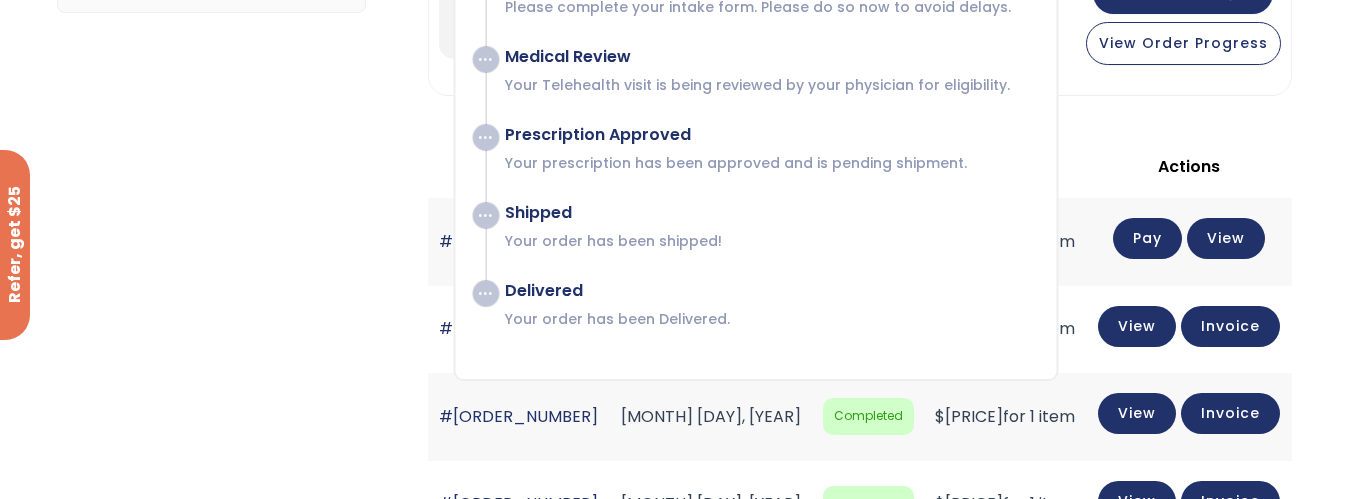 scroll, scrollTop: 0, scrollLeft: 0, axis: both 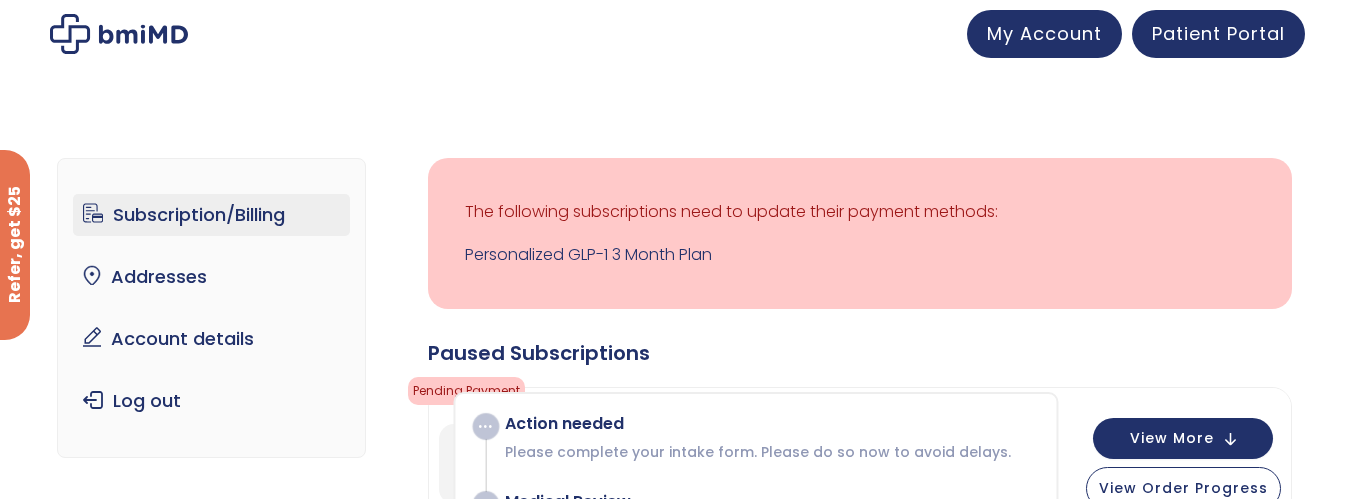 click on "Subscription/Billing" at bounding box center (211, 215) 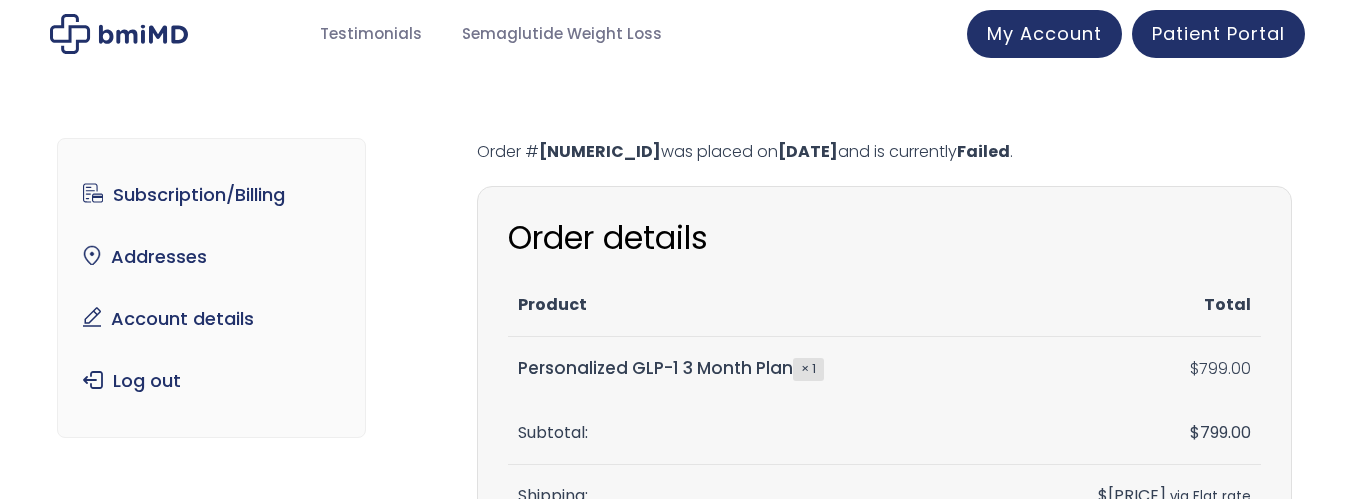 scroll, scrollTop: 0, scrollLeft: 0, axis: both 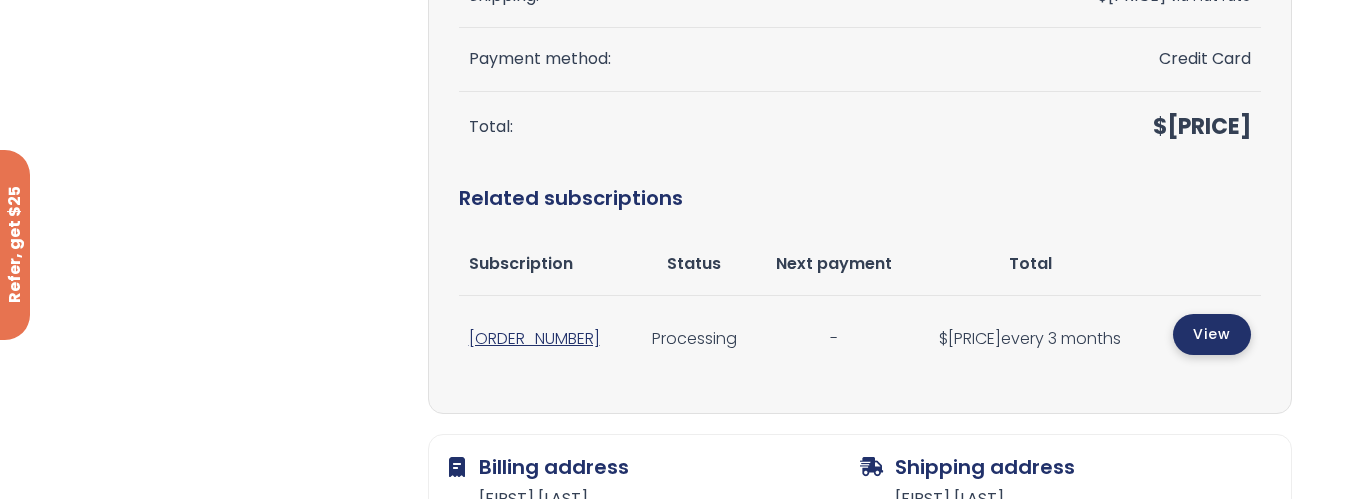 click on "View" at bounding box center [1212, 334] 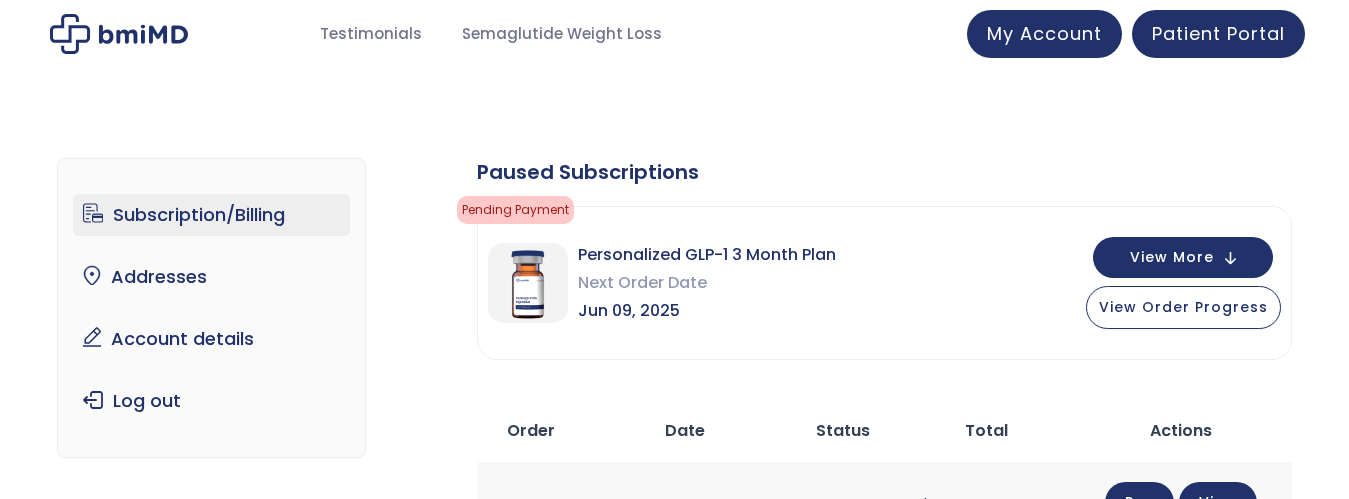 scroll, scrollTop: 0, scrollLeft: 0, axis: both 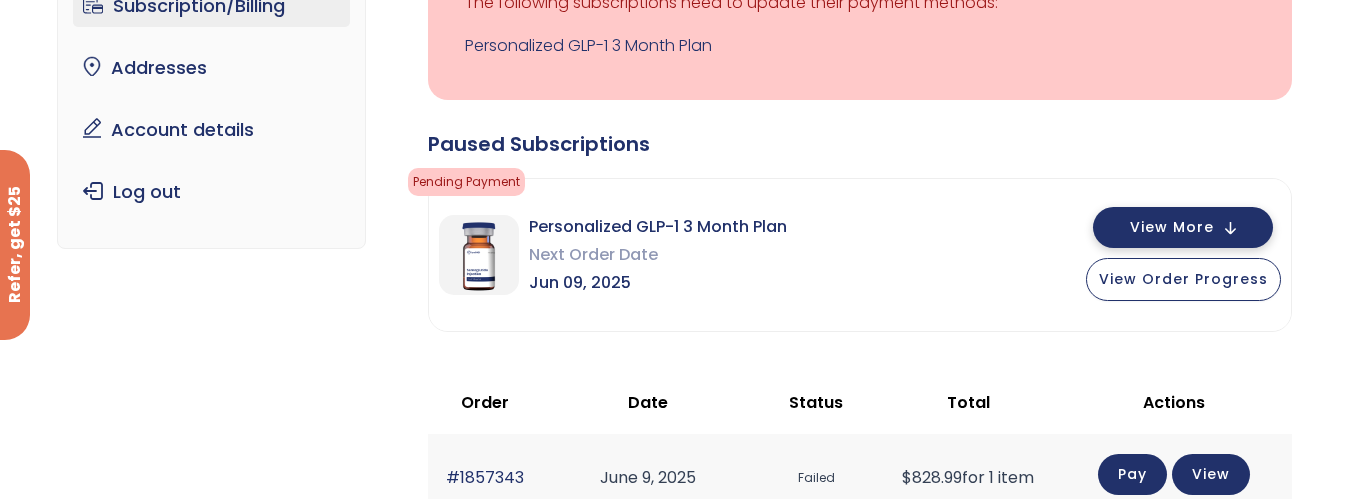 click on "View More" at bounding box center (1172, 227) 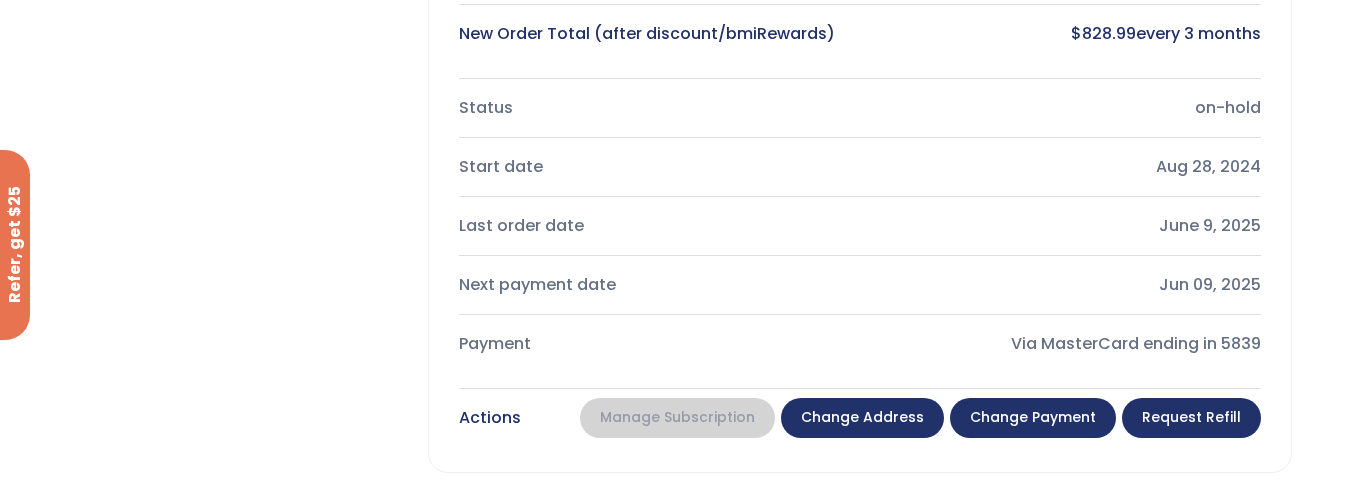 scroll, scrollTop: 809, scrollLeft: 0, axis: vertical 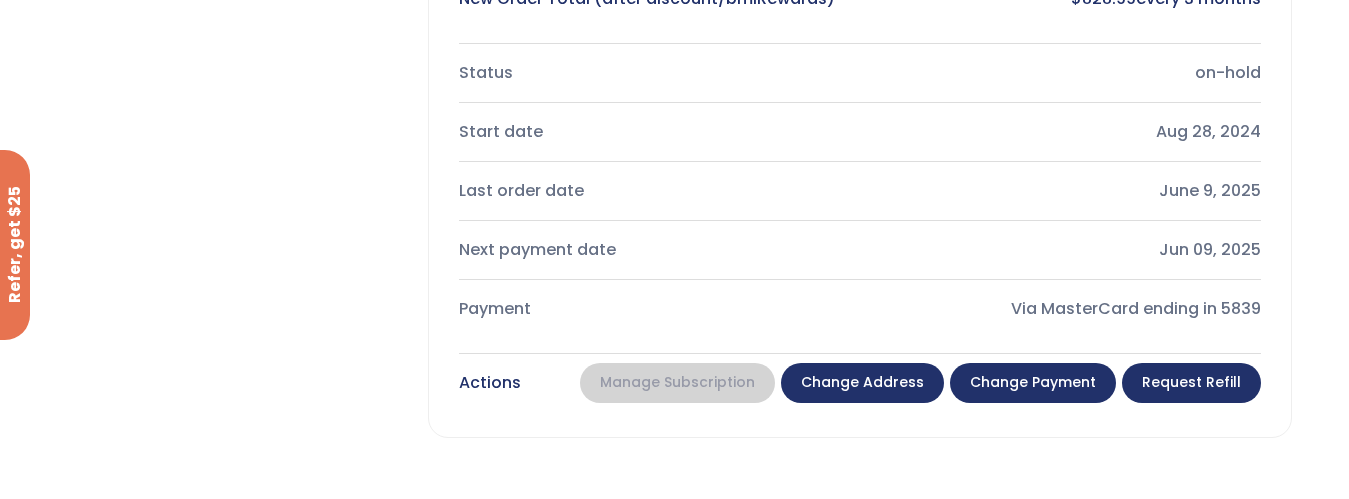 click on "Request Refill" at bounding box center [1191, 383] 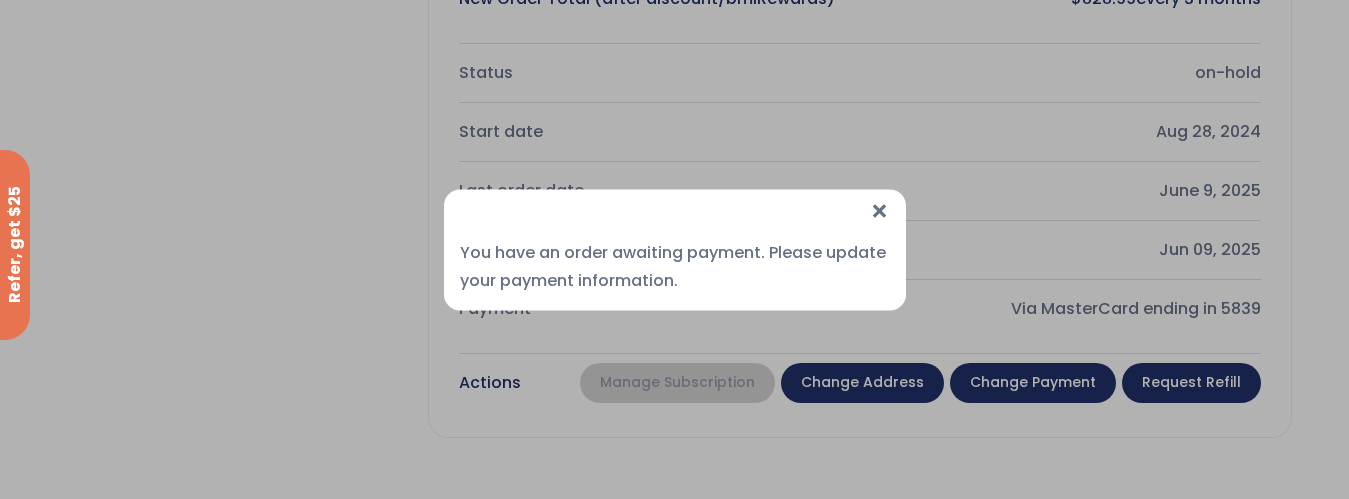 click on "×" at bounding box center (879, 210) 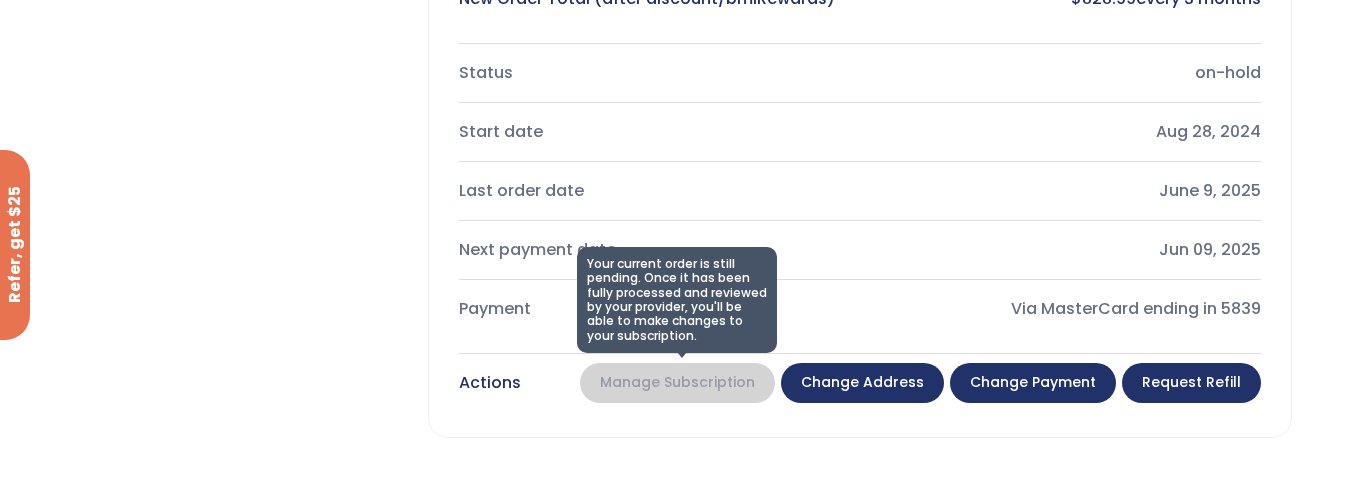 click on "Your current order is still pending. Once it has been fully processed and reviewed by your provider, you'll be able to make changes to your subscription. Manage Subscription" at bounding box center [677, 383] 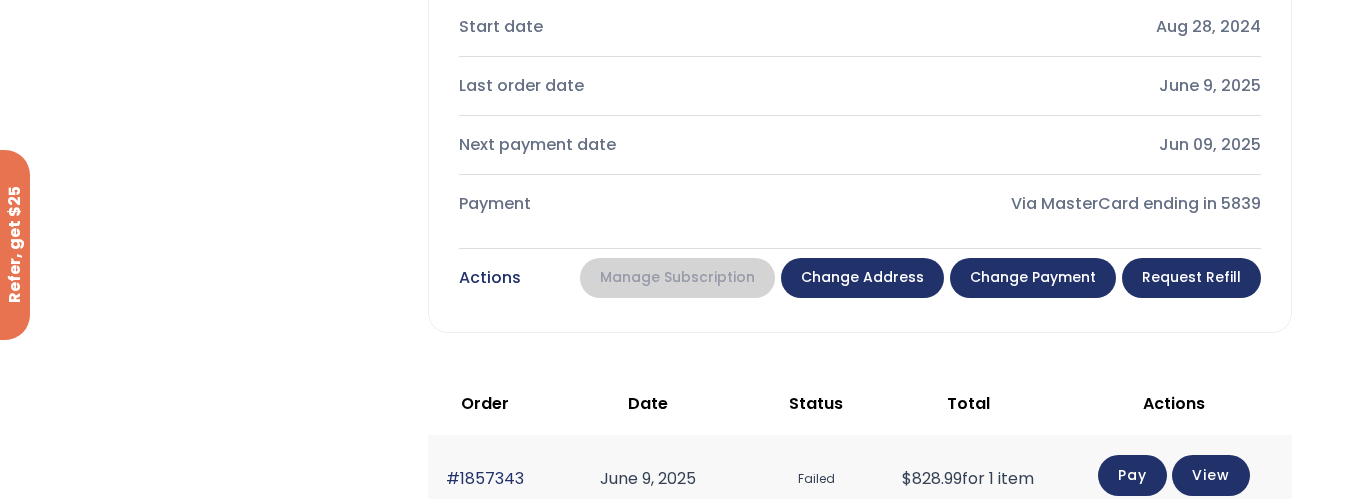 scroll, scrollTop: 1009, scrollLeft: 0, axis: vertical 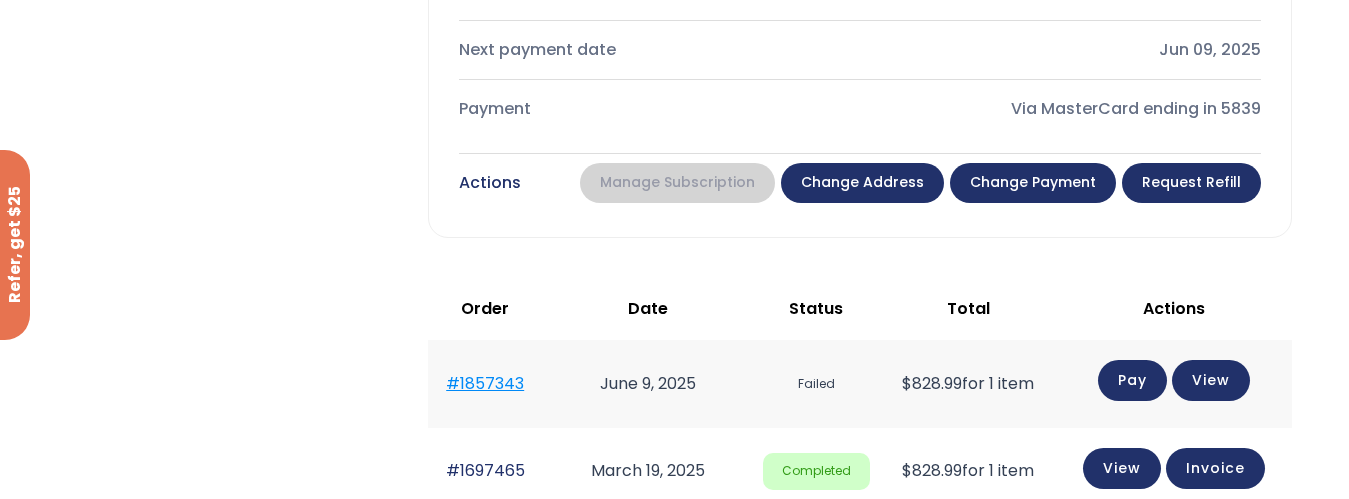 click on "#1857343" at bounding box center (485, 383) 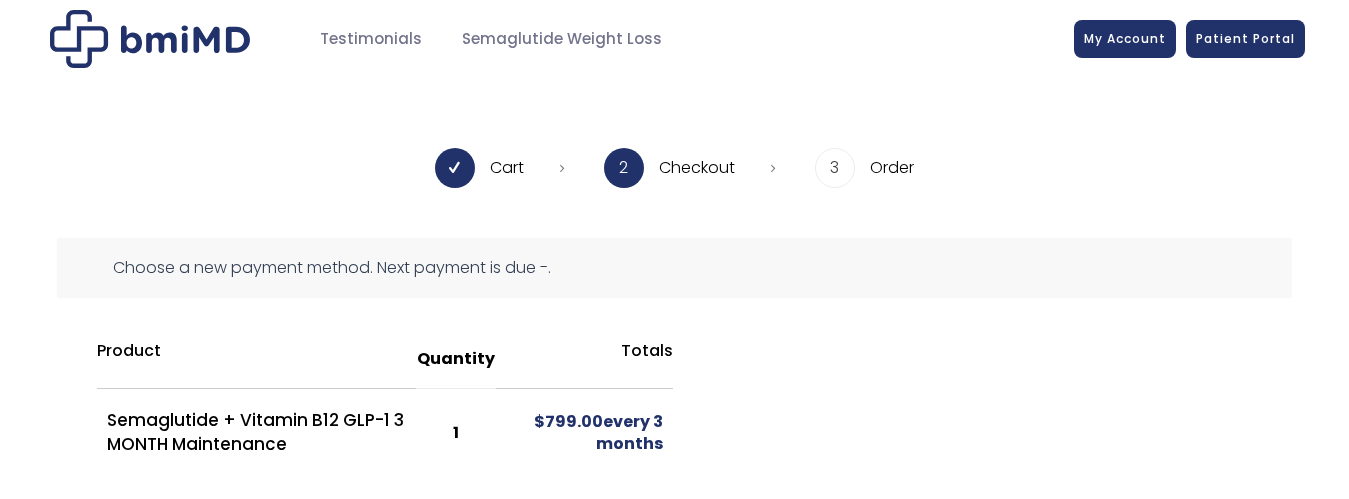 scroll, scrollTop: 0, scrollLeft: 0, axis: both 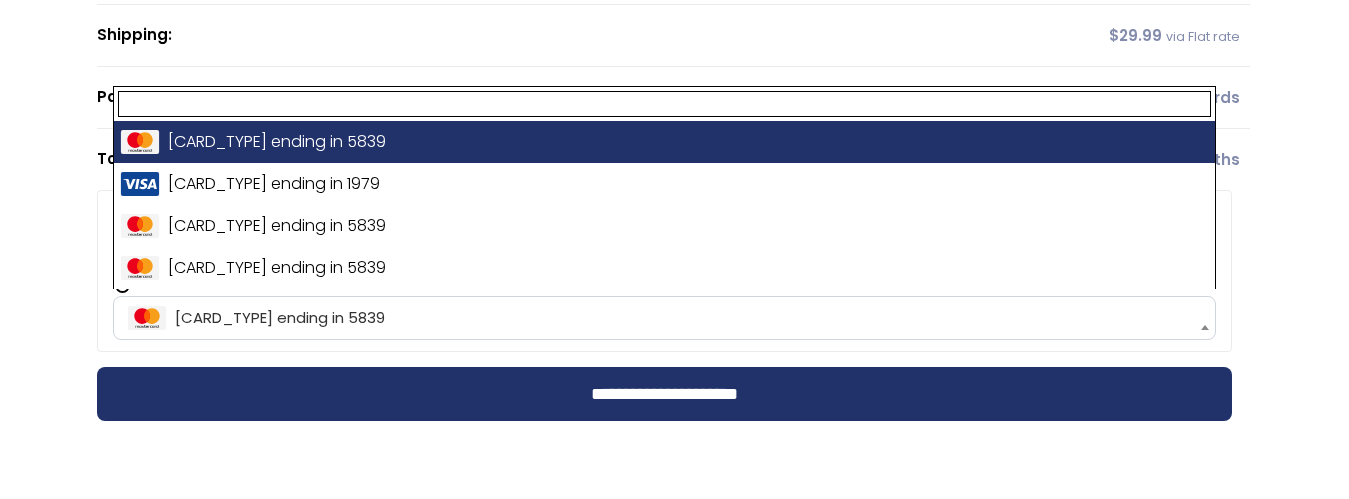 click on "[CARD_TYPE] ending in 5839" at bounding box center (664, 318) 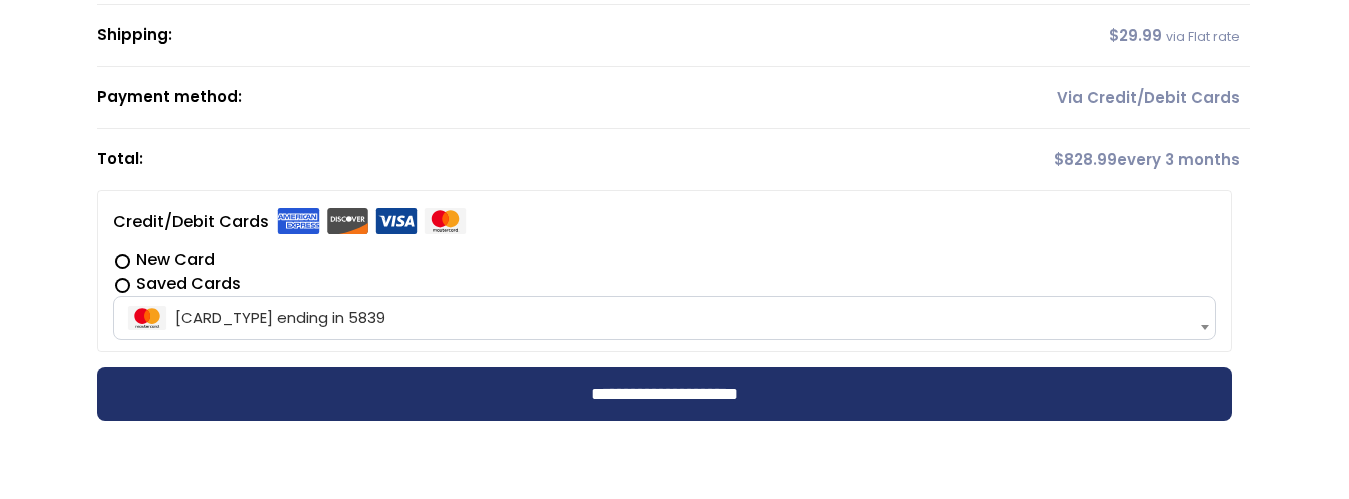 click on "Shipping:" at bounding box center [515, -26] 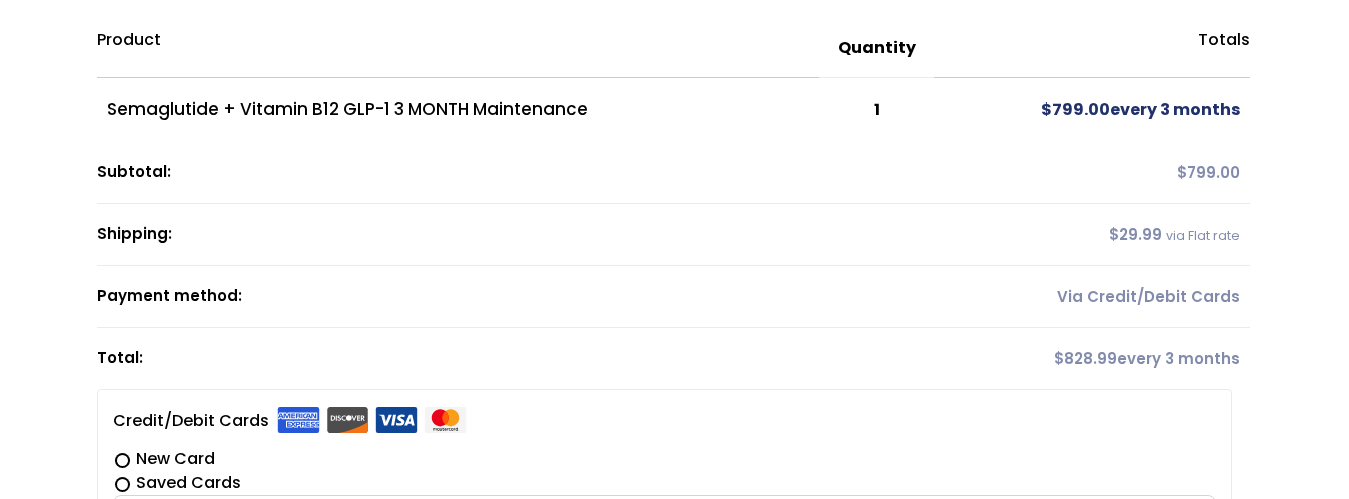 scroll, scrollTop: 0, scrollLeft: 0, axis: both 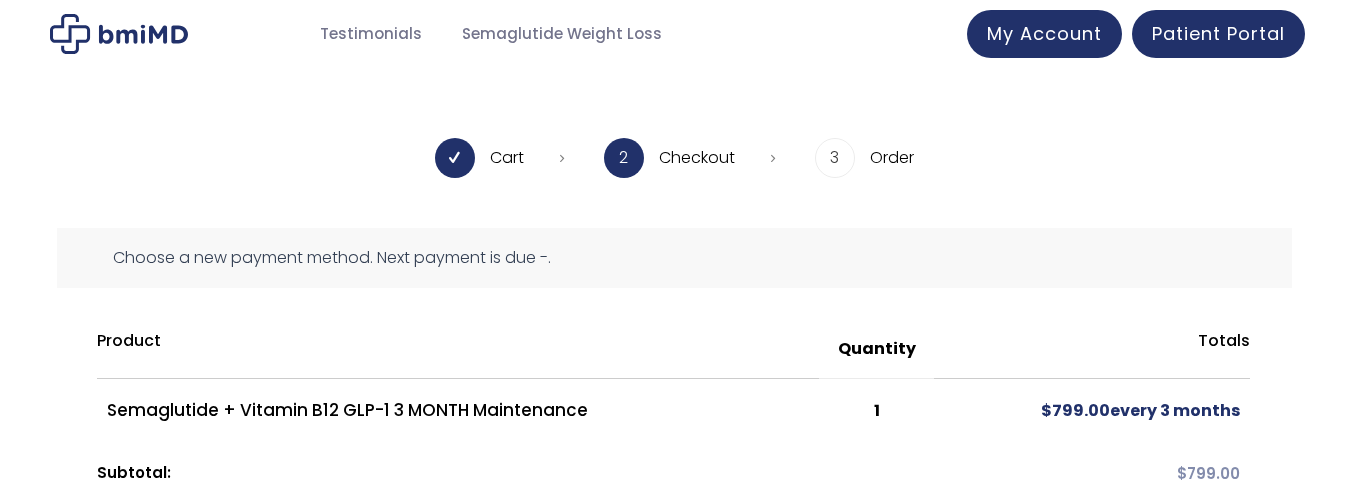 click on "Cart
2  Checkout
3  Order" at bounding box center [674, 183] 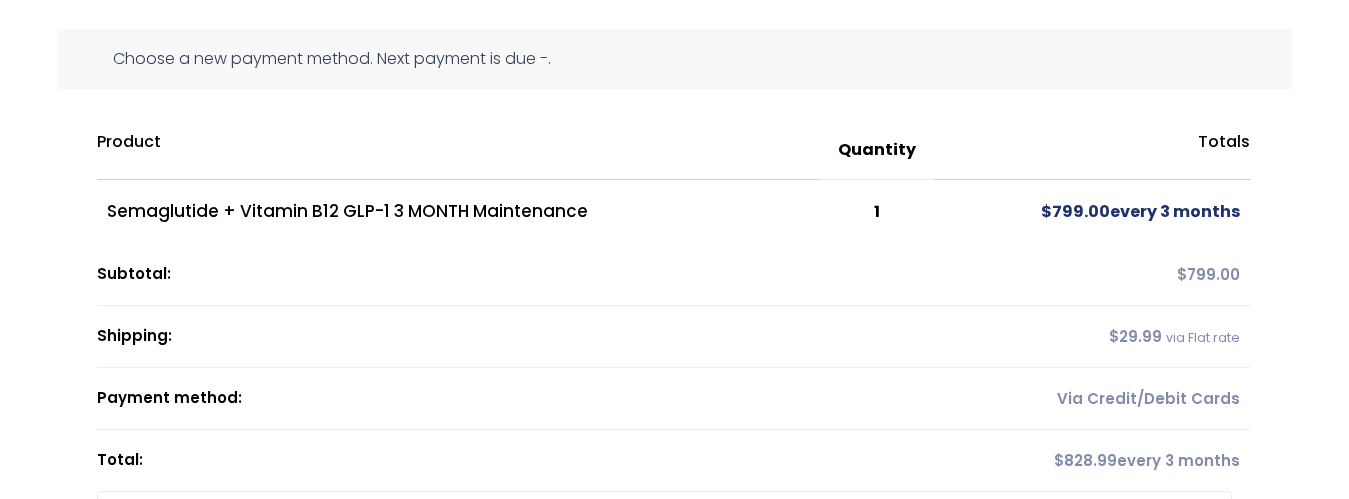 scroll, scrollTop: 200, scrollLeft: 0, axis: vertical 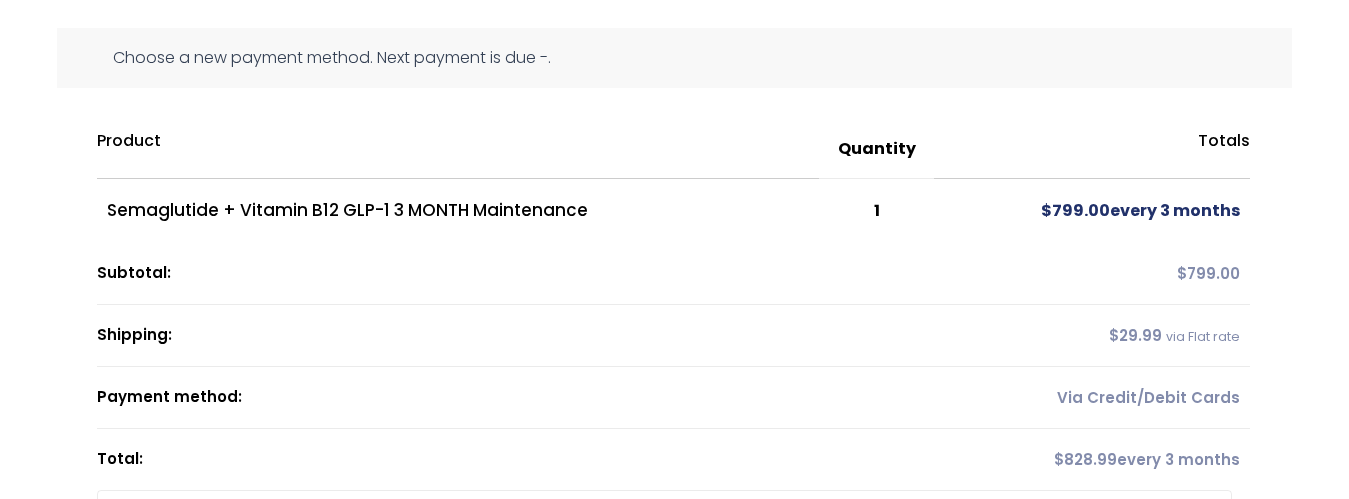click on "$ 799.00  every 3 months" at bounding box center [1092, 211] 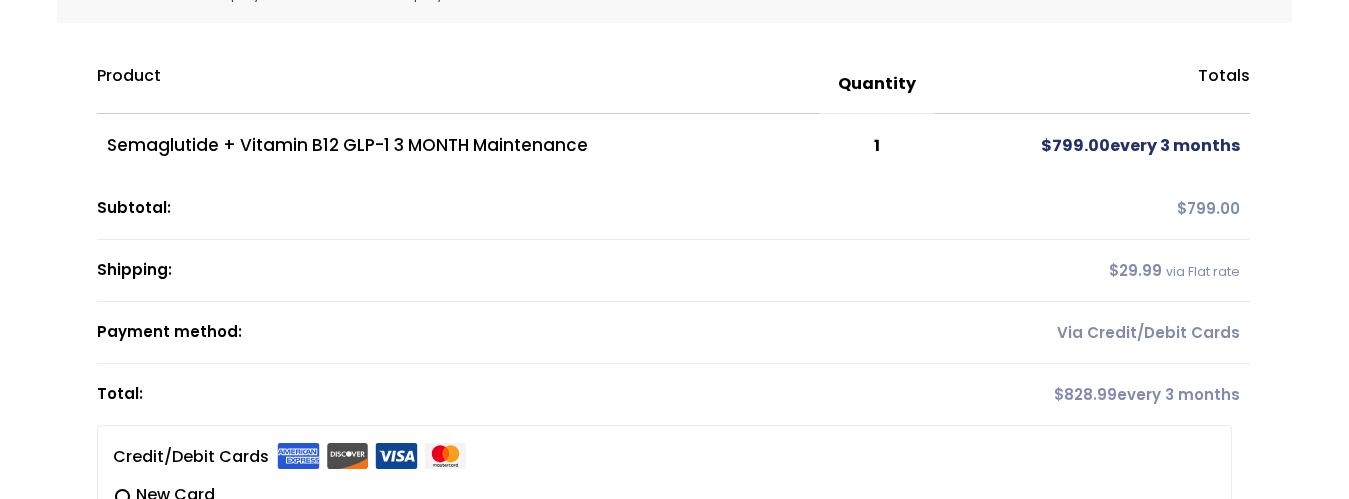 scroll, scrollTop: 300, scrollLeft: 0, axis: vertical 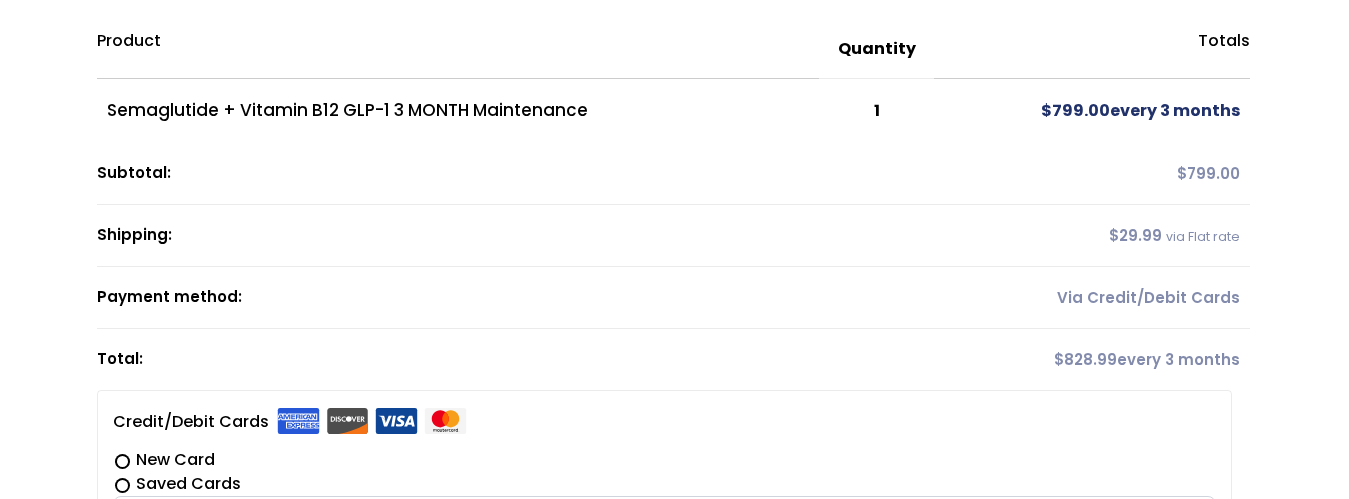 click on "$ 799.00" at bounding box center [1075, 110] 